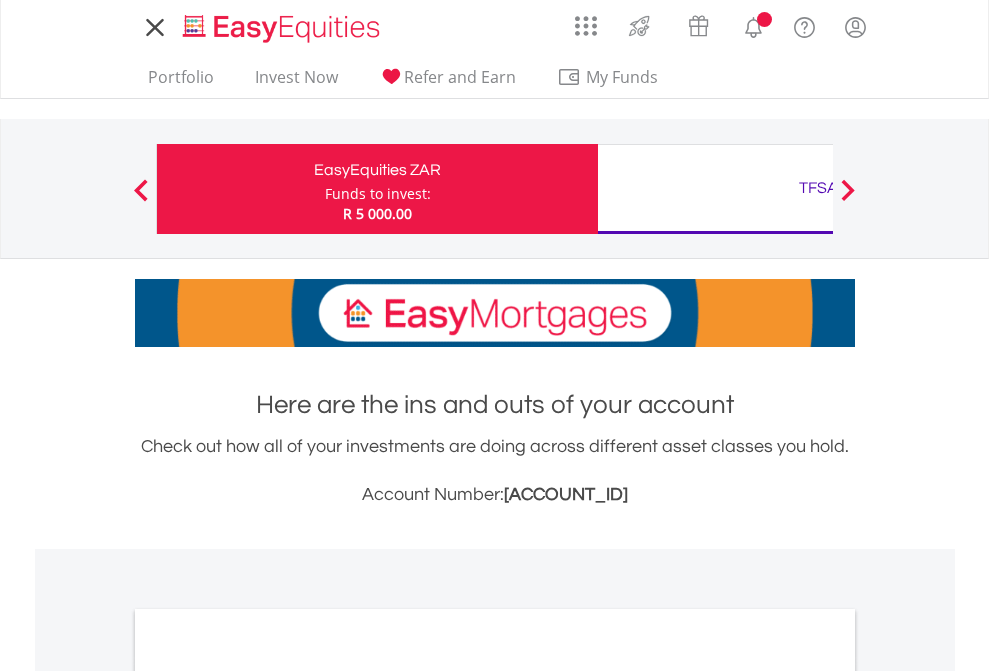 scroll, scrollTop: 0, scrollLeft: 0, axis: both 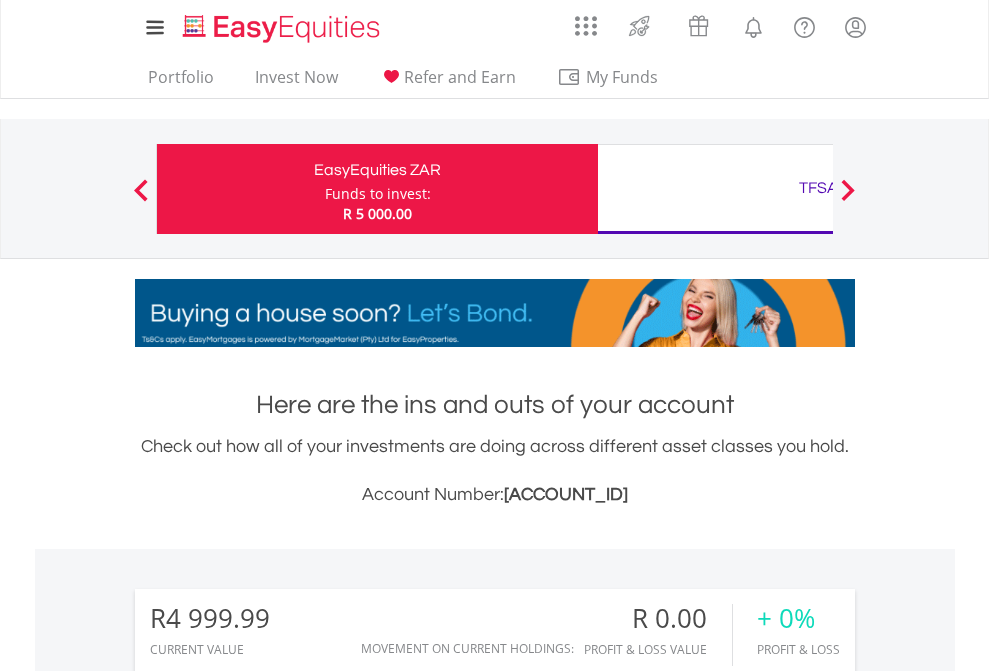 click on "Funds to invest:" at bounding box center (378, 194) 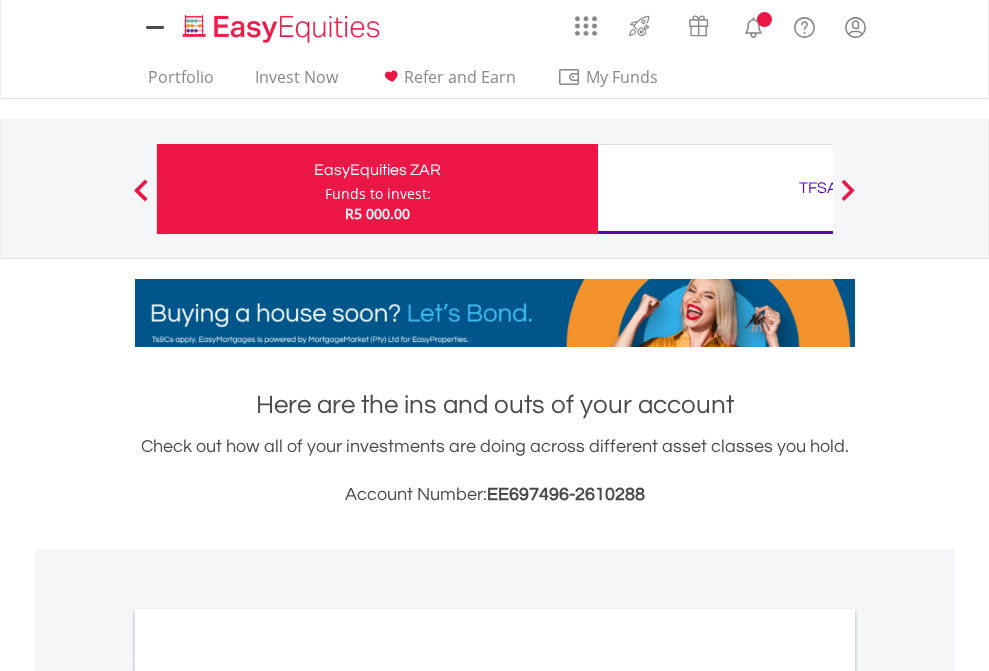 scroll, scrollTop: 0, scrollLeft: 0, axis: both 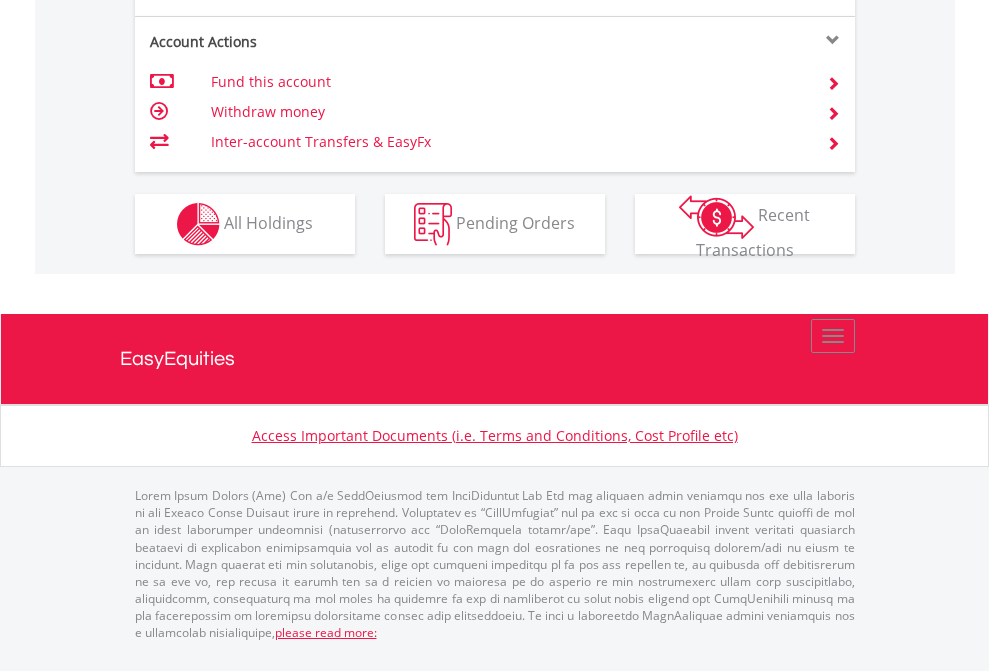 click on "Investment types" at bounding box center (706, -337) 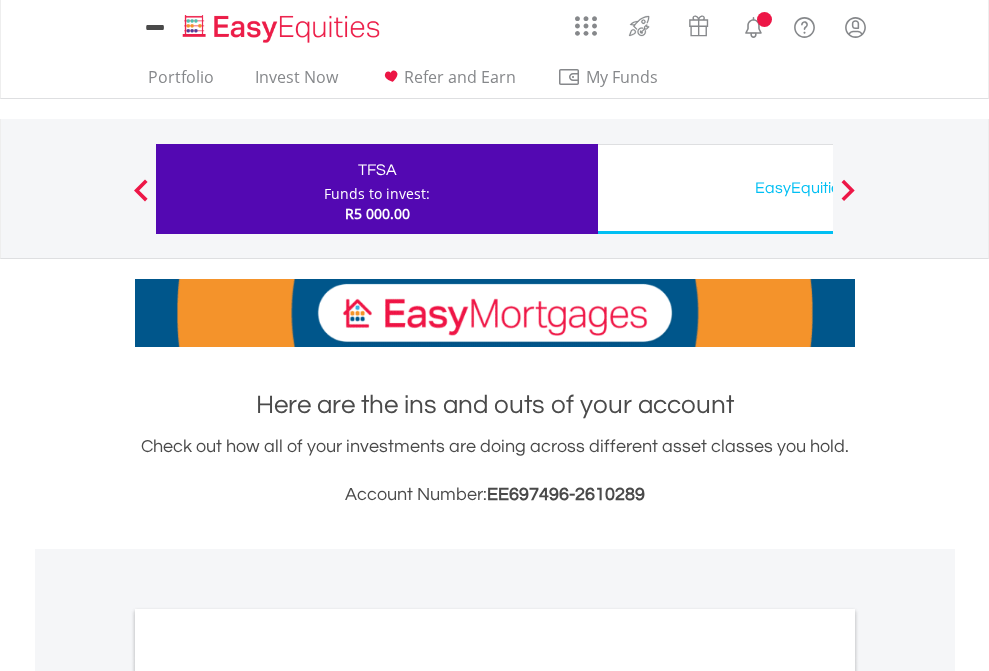 scroll, scrollTop: 0, scrollLeft: 0, axis: both 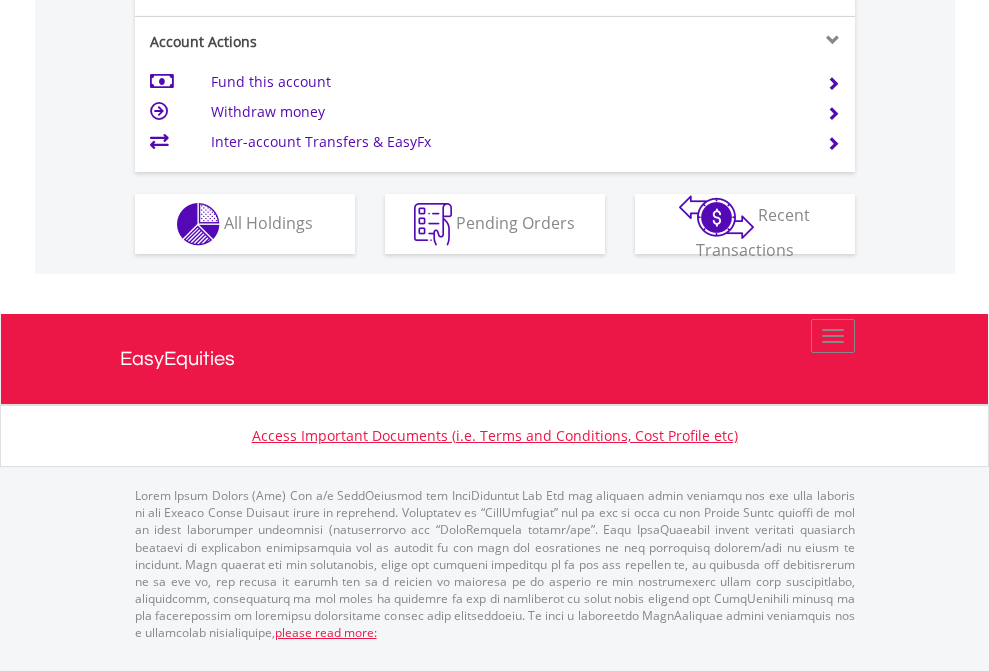 click on "Investment types" at bounding box center (706, -337) 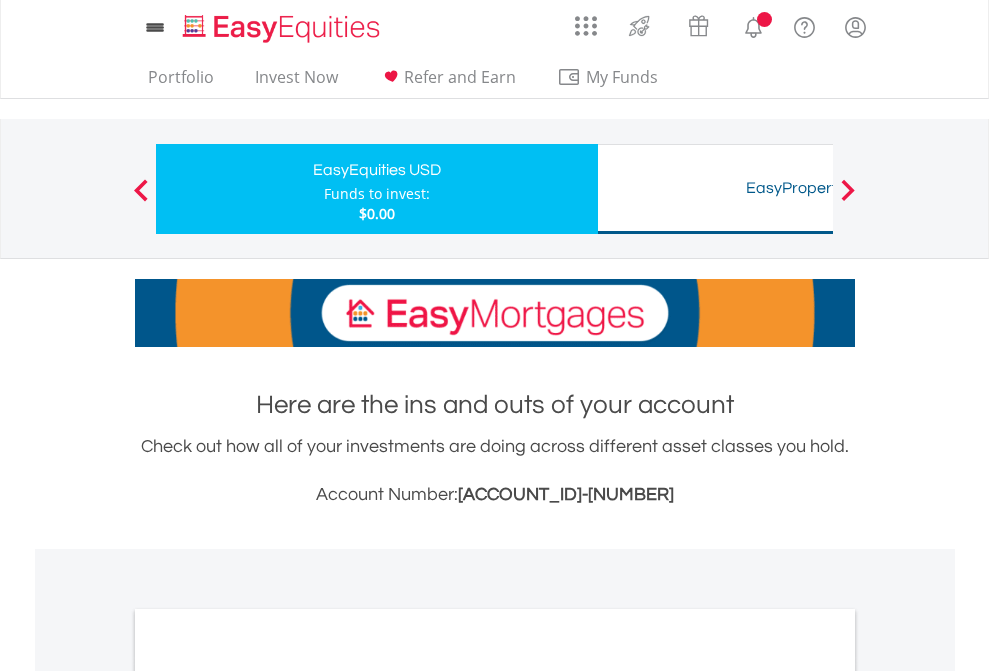scroll, scrollTop: 0, scrollLeft: 0, axis: both 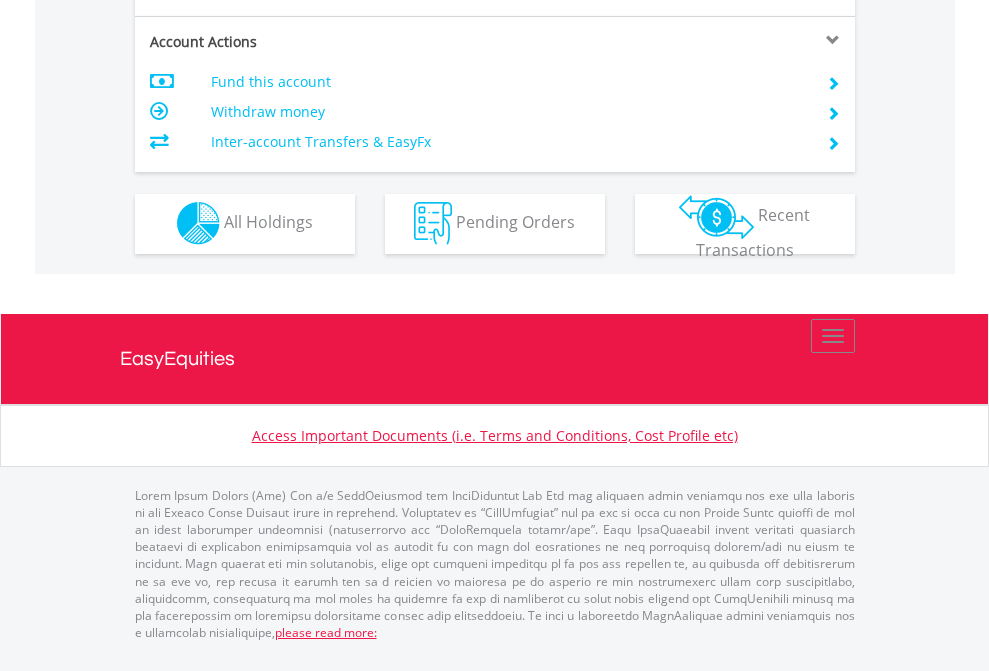 click on "Investment types" at bounding box center [706, -353] 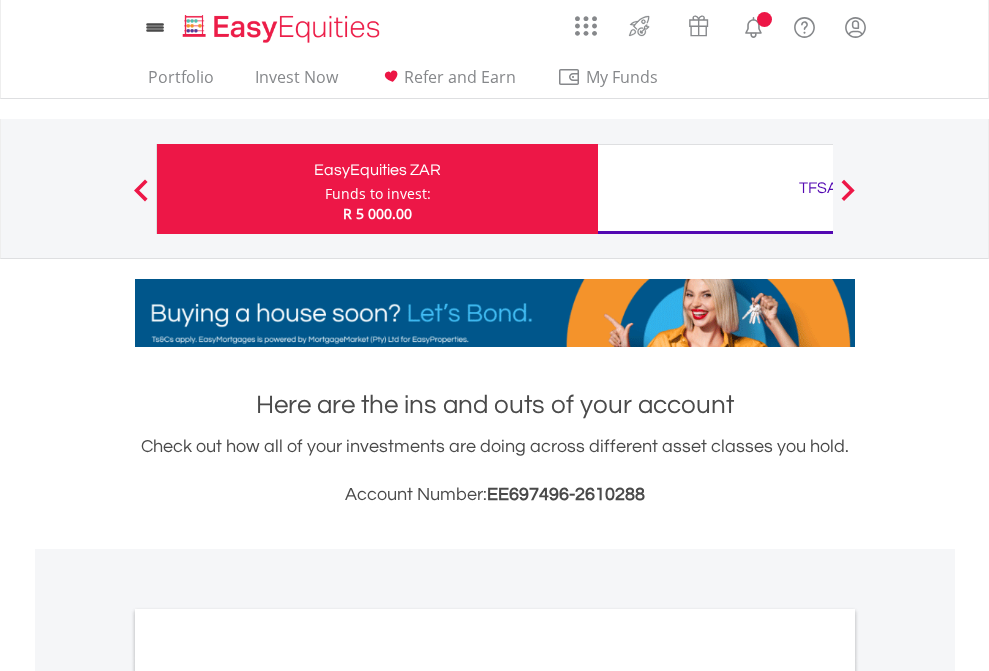 scroll, scrollTop: 0, scrollLeft: 0, axis: both 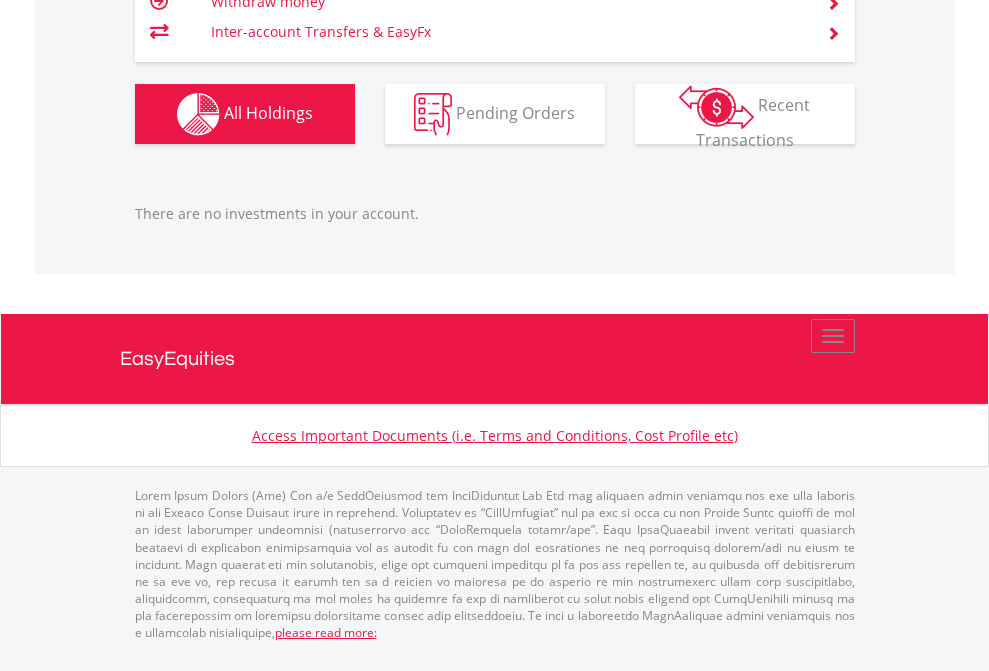 click on "TFSA" at bounding box center (818, -1166) 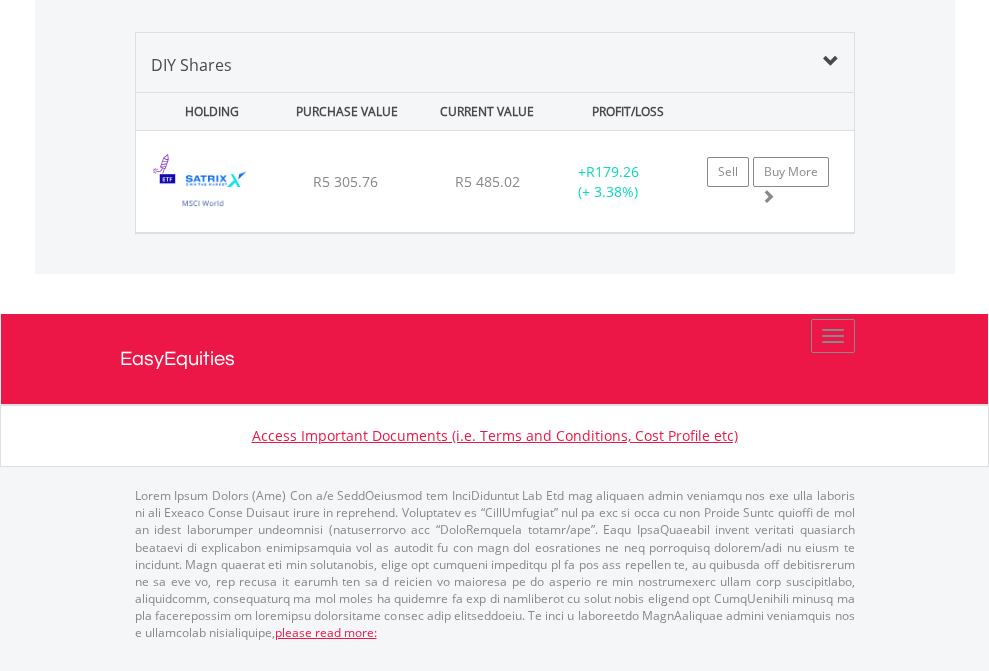 scroll, scrollTop: 2225, scrollLeft: 0, axis: vertical 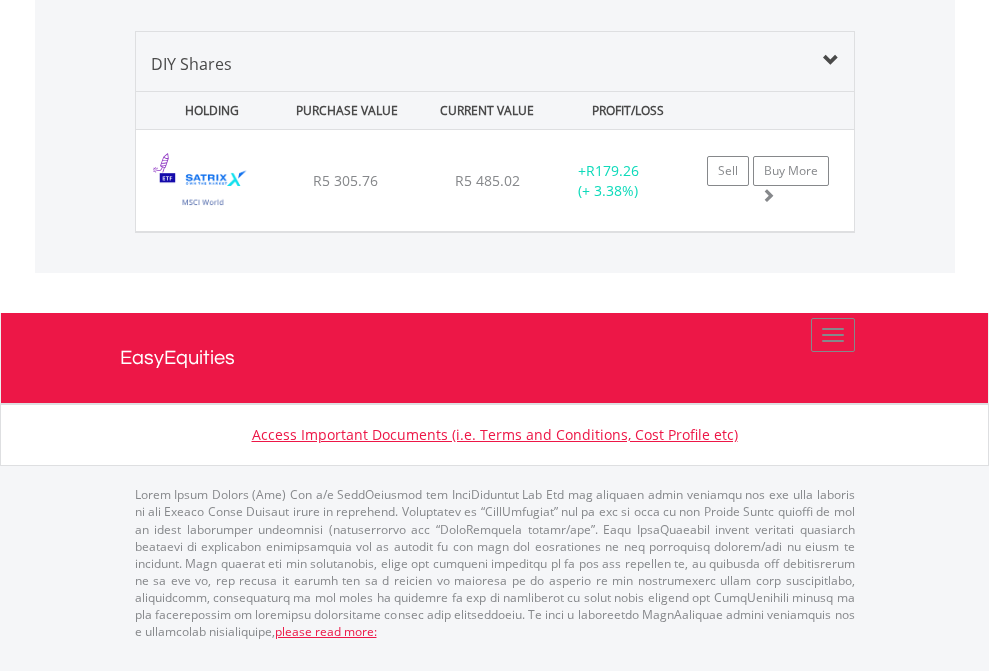 click on "EasyEquities USD" at bounding box center [818, -1339] 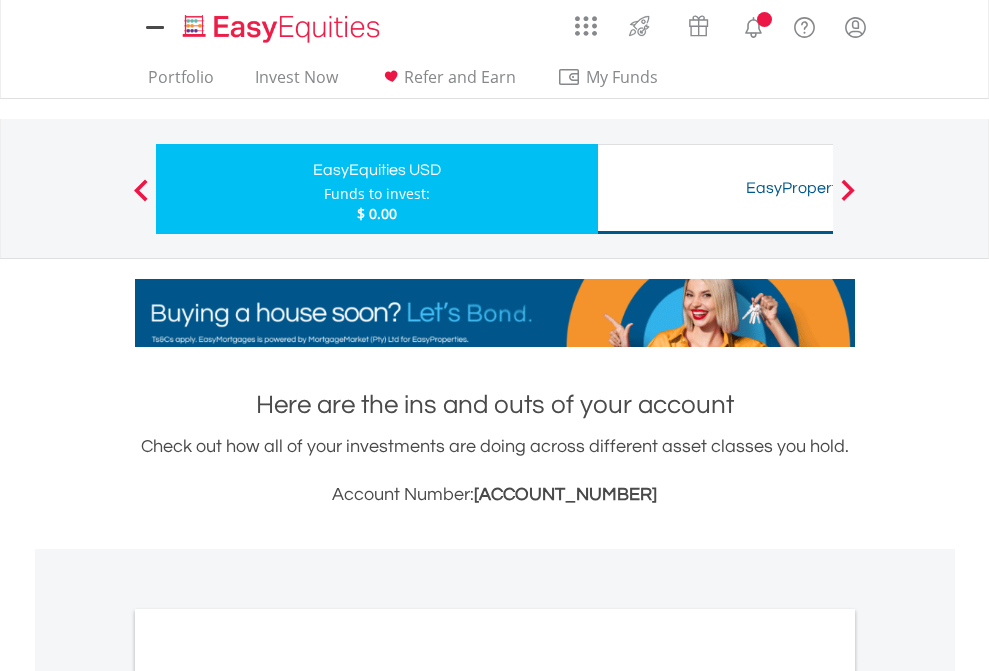 scroll, scrollTop: 0, scrollLeft: 0, axis: both 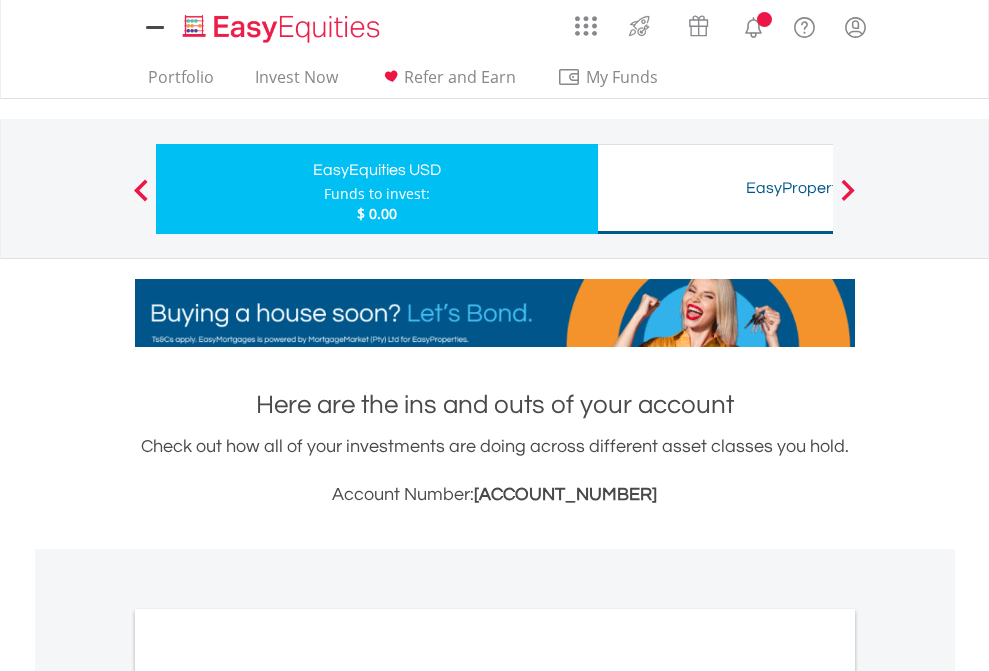 click on "All Holdings" at bounding box center [268, 1096] 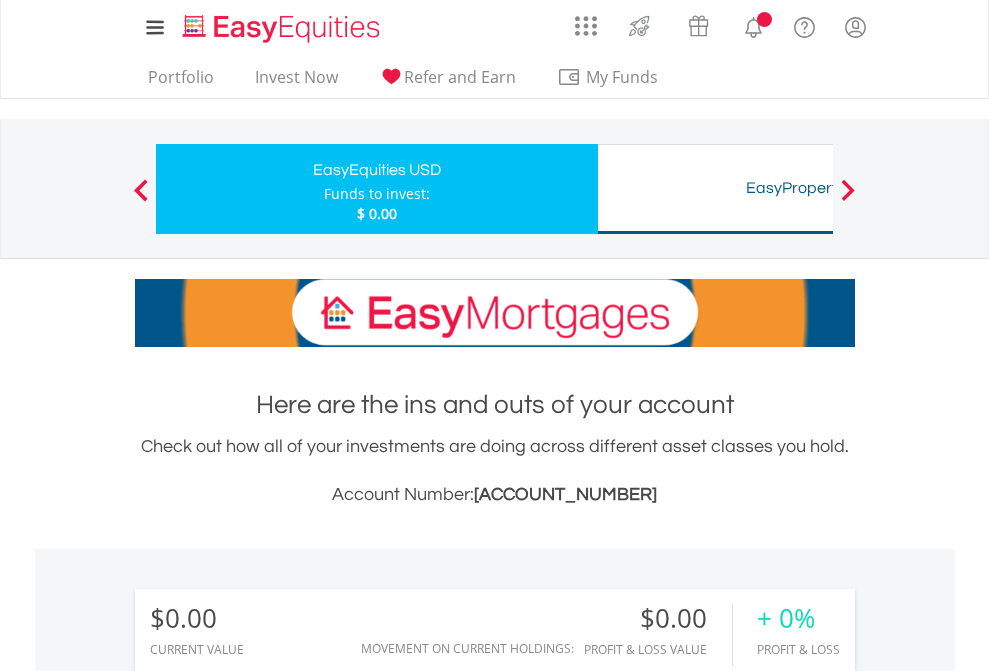 scroll, scrollTop: 1202, scrollLeft: 0, axis: vertical 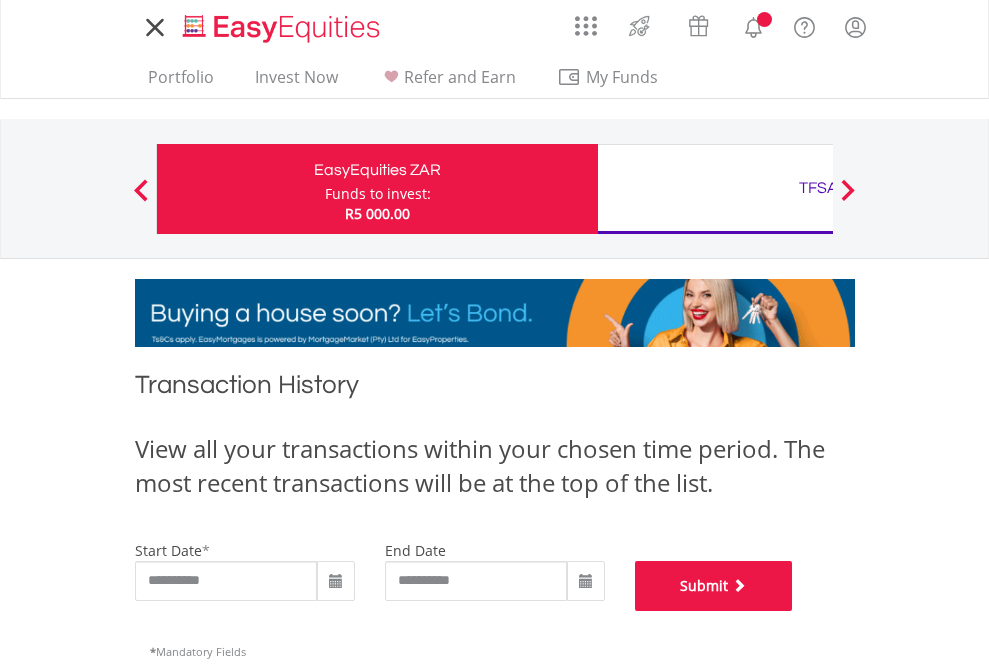click on "Submit" at bounding box center [714, 586] 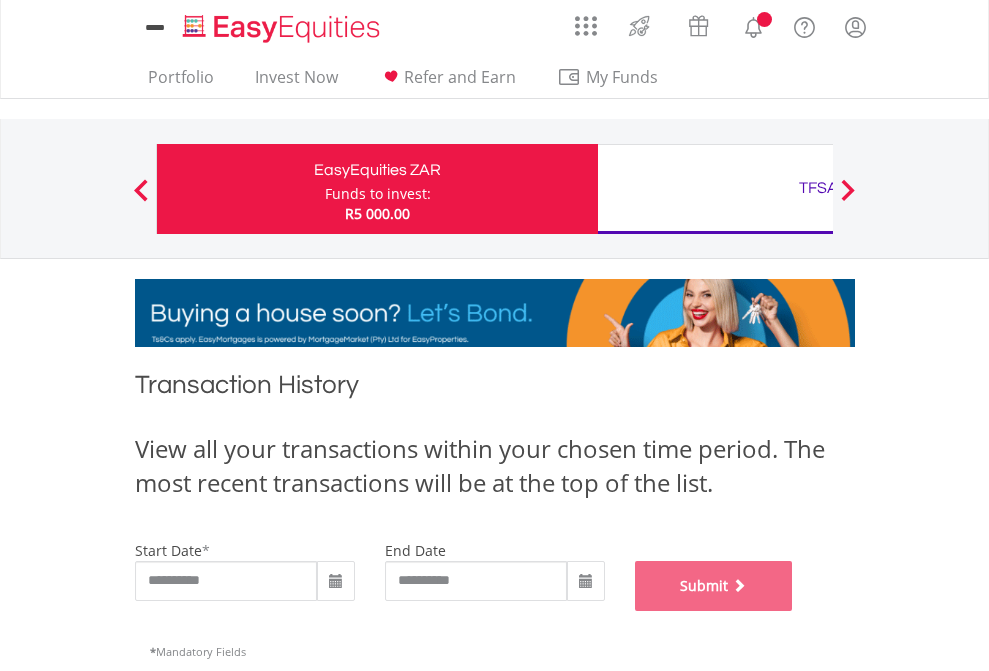 scroll, scrollTop: 811, scrollLeft: 0, axis: vertical 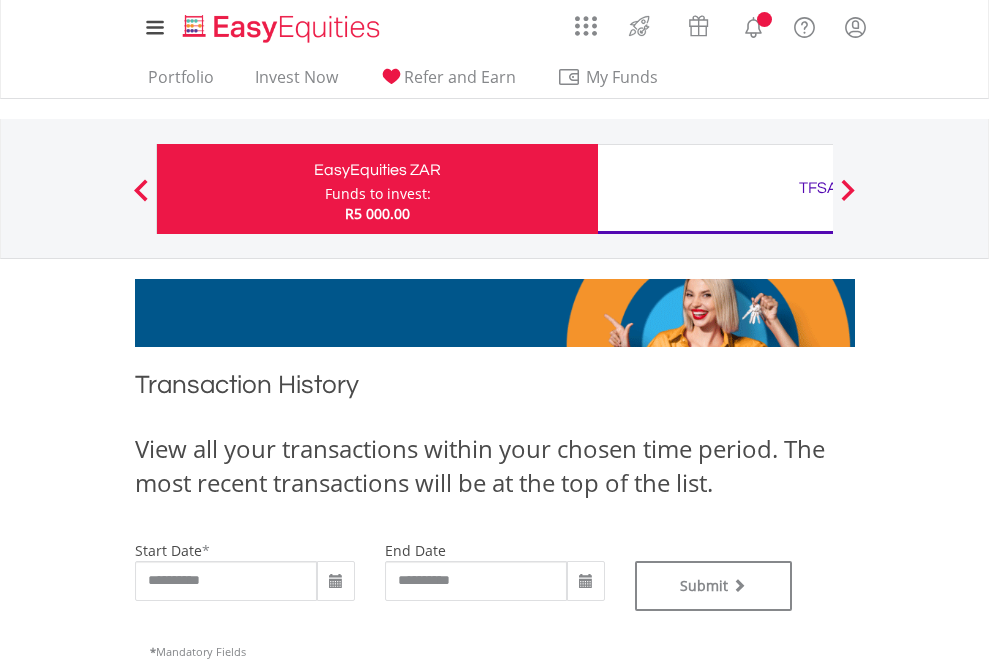 click on "TFSA" at bounding box center [818, 188] 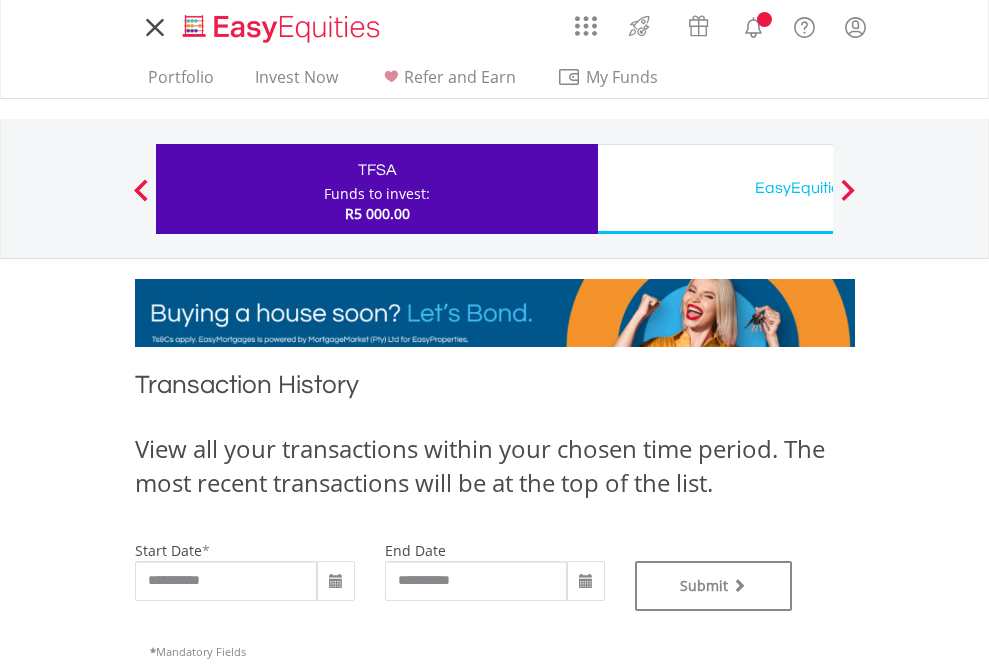 scroll, scrollTop: 0, scrollLeft: 0, axis: both 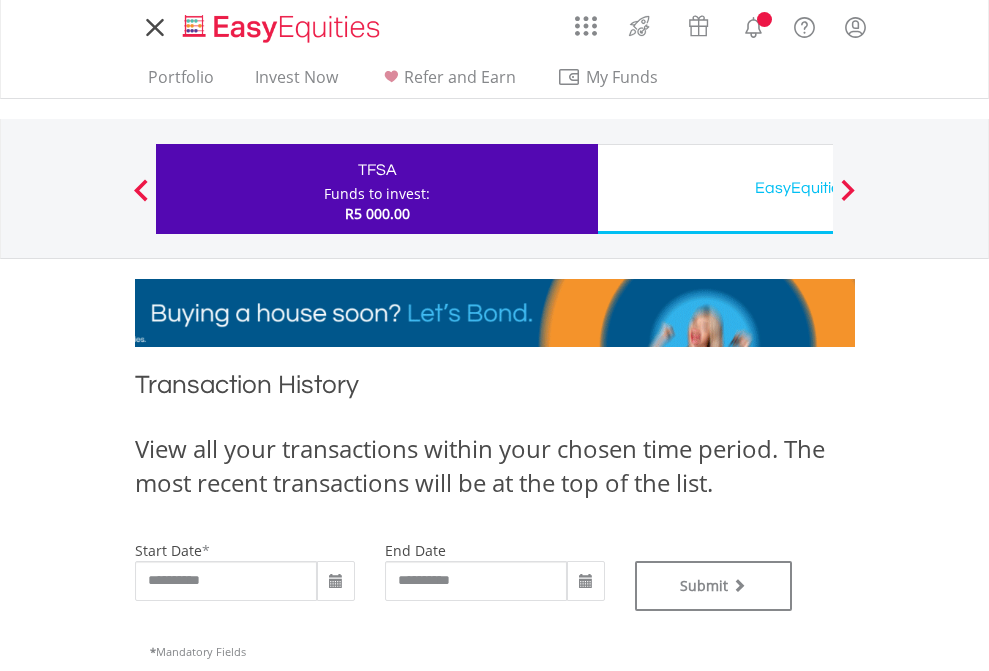 type on "**********" 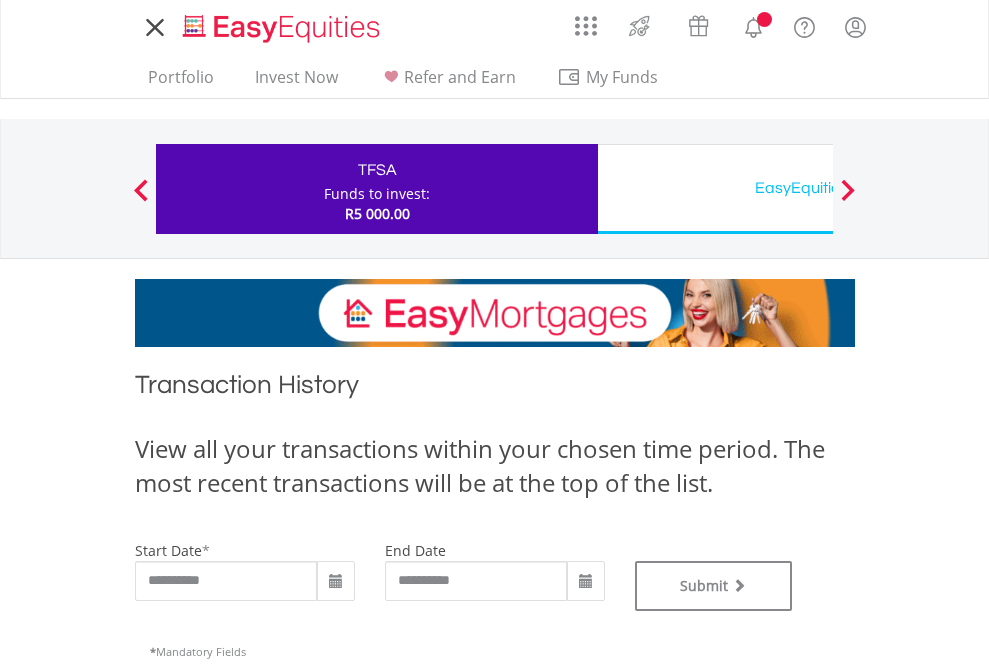type on "**********" 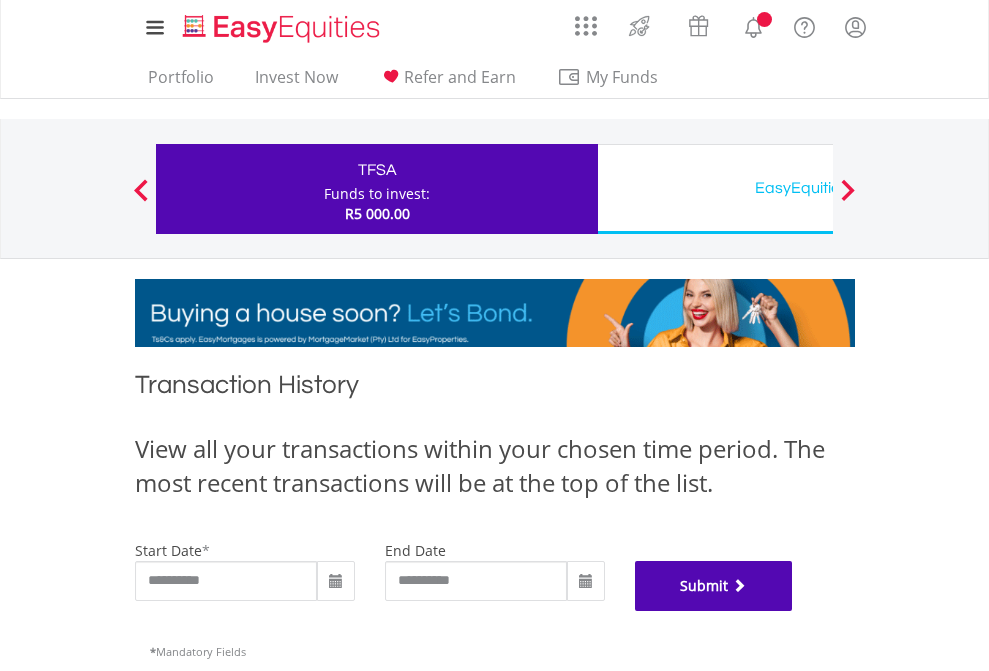 click on "Submit" at bounding box center (714, 586) 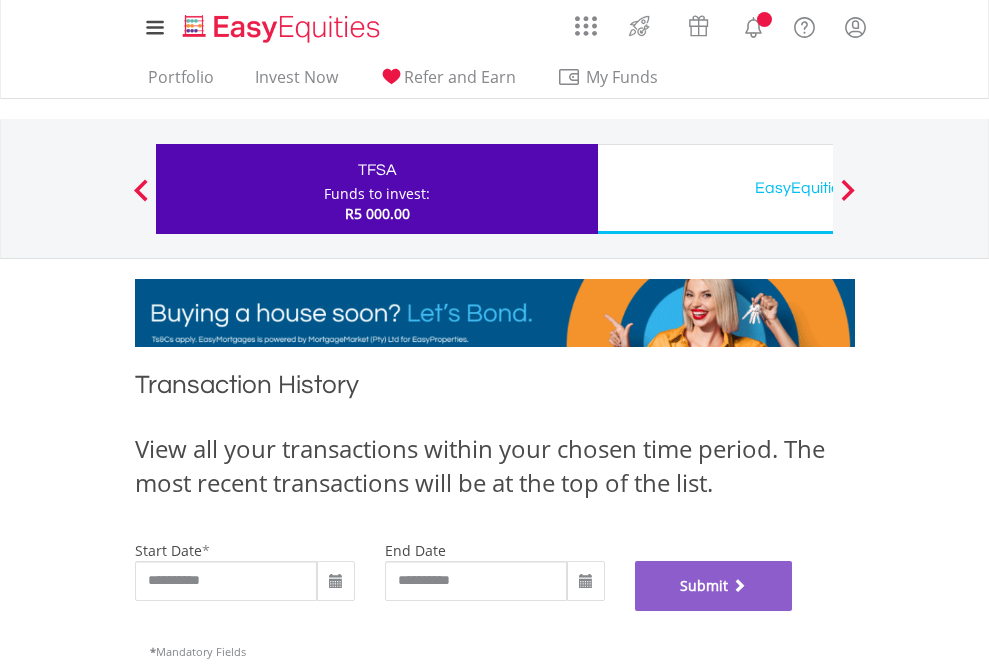 scroll, scrollTop: 811, scrollLeft: 0, axis: vertical 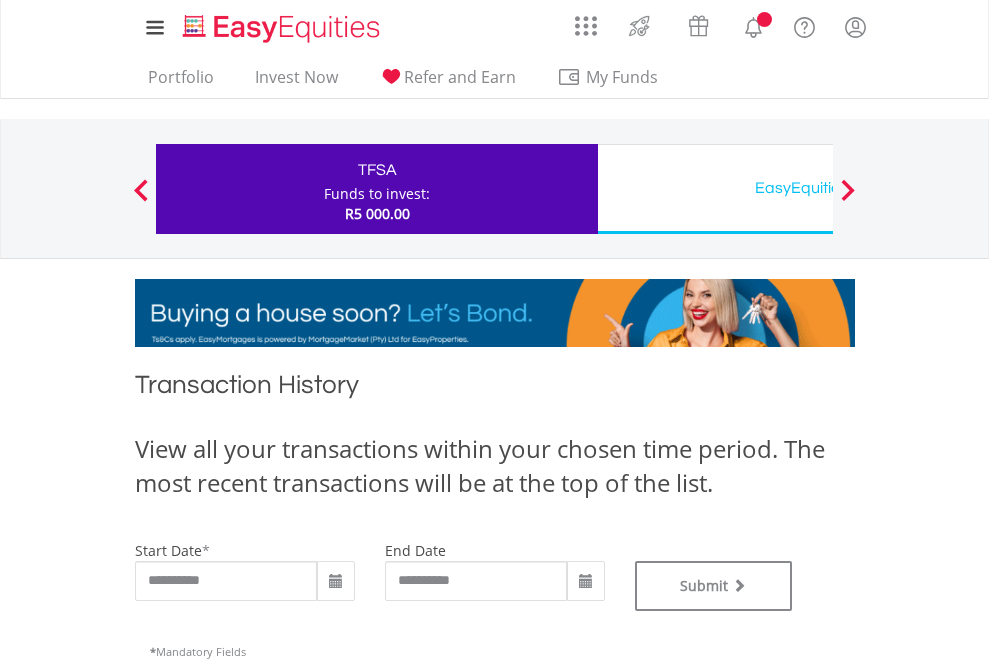 click on "EasyEquities USD" at bounding box center [818, 188] 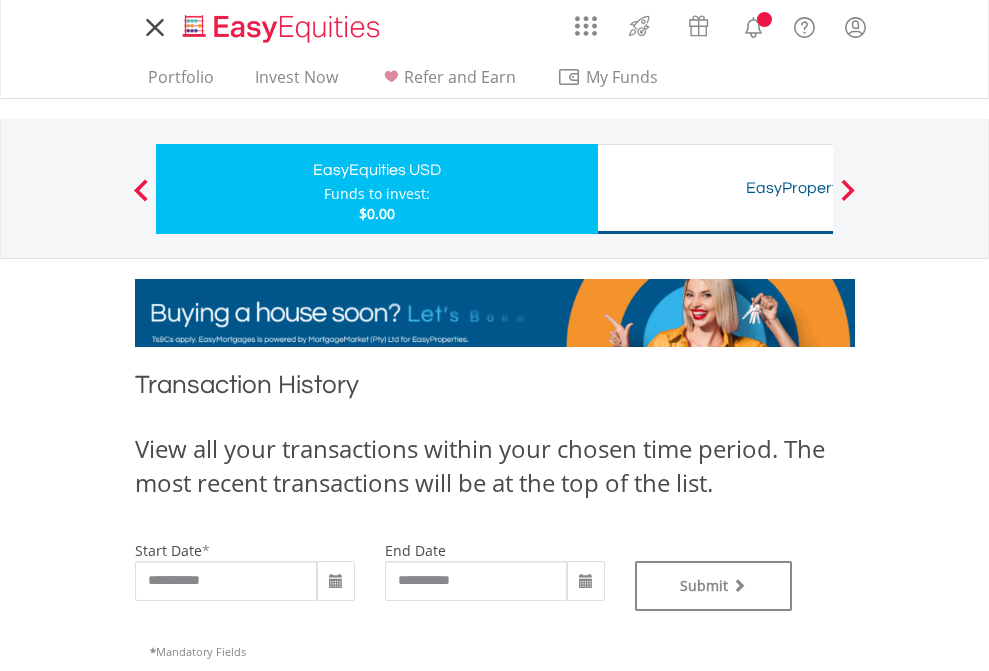 type on "**********" 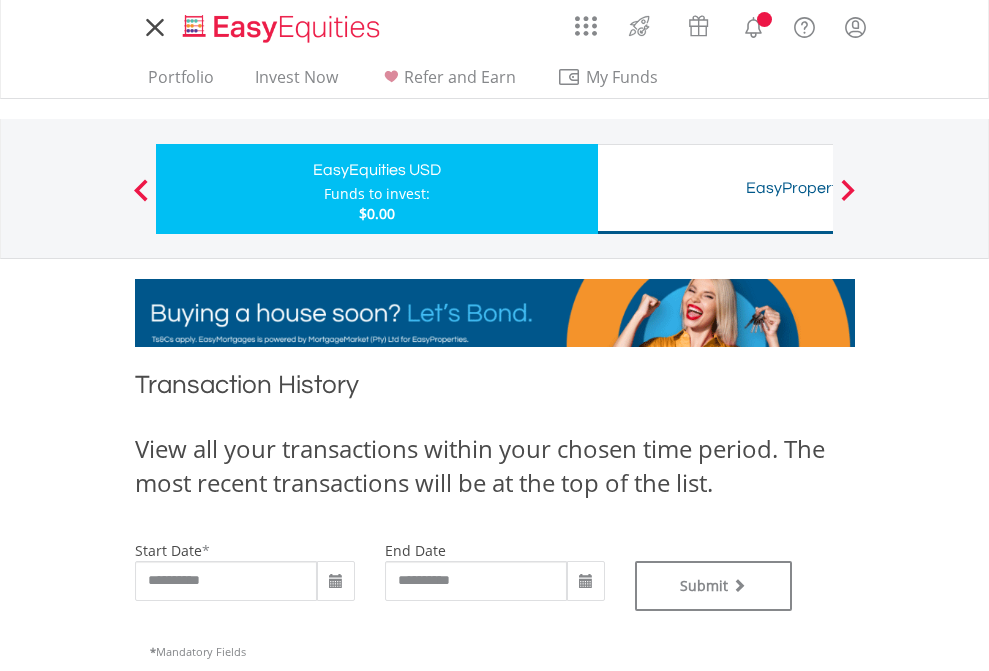 scroll, scrollTop: 0, scrollLeft: 0, axis: both 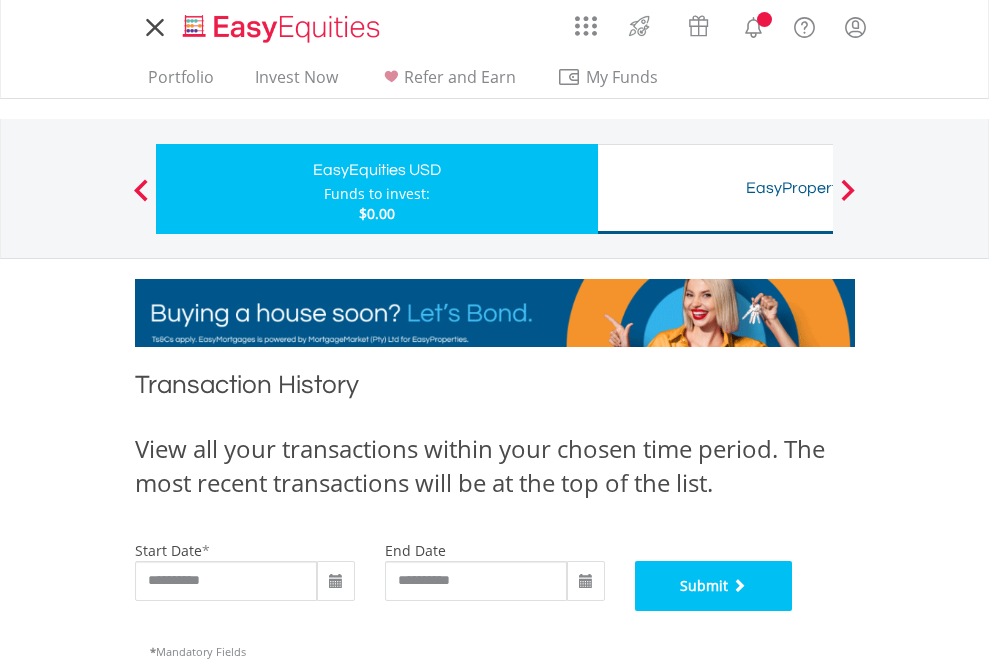click on "Submit" at bounding box center [714, 586] 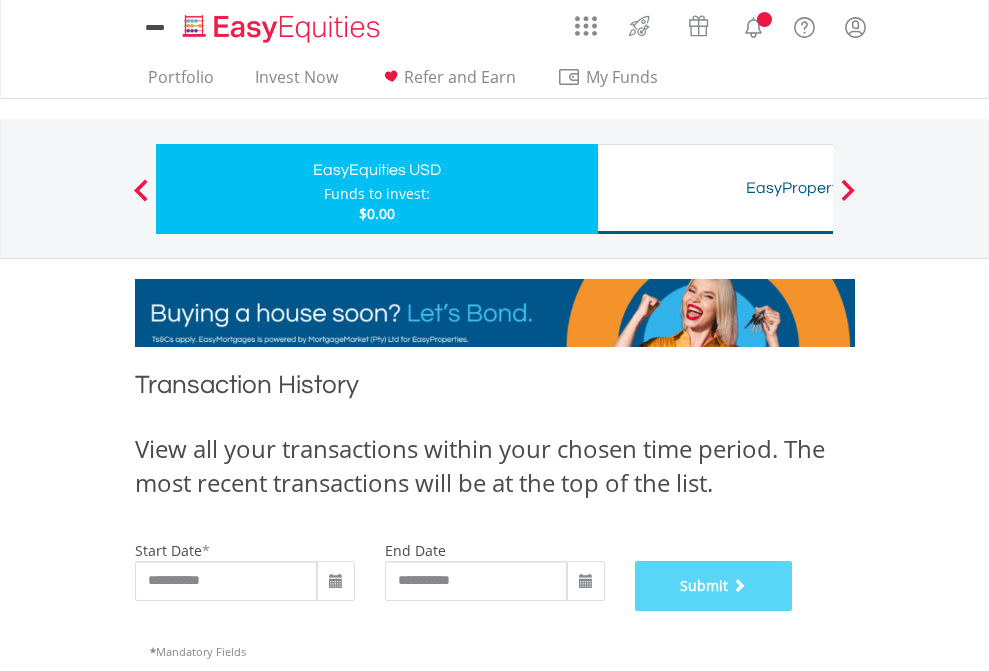 scroll, scrollTop: 811, scrollLeft: 0, axis: vertical 